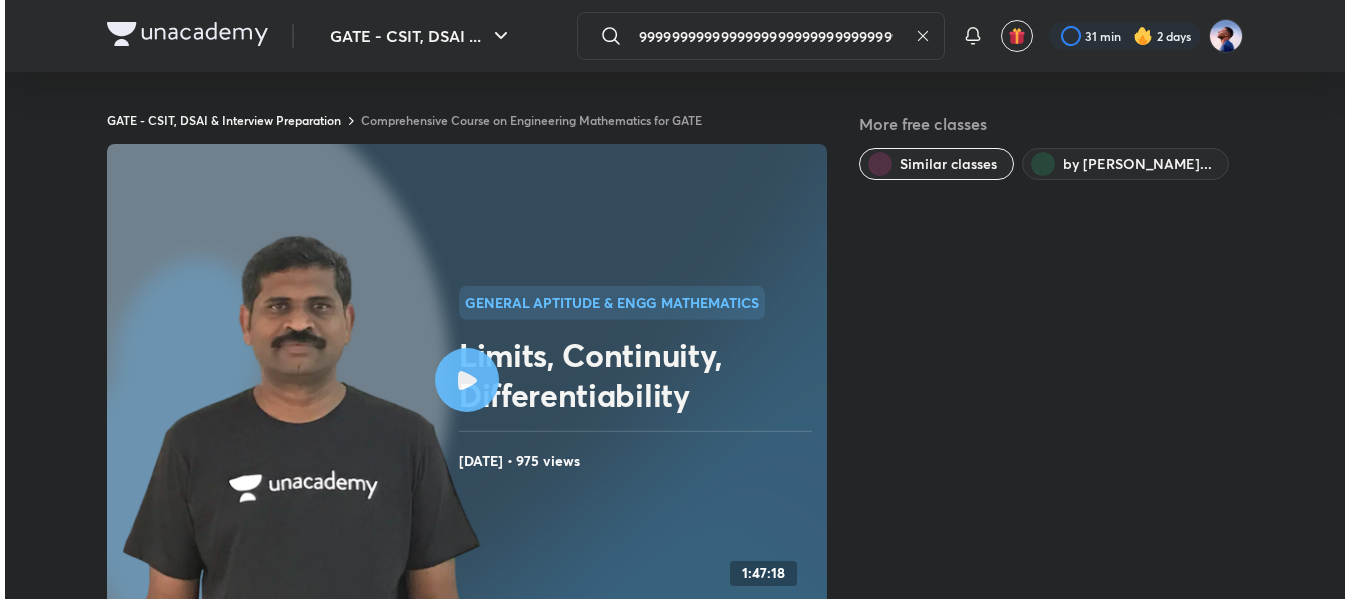 scroll, scrollTop: 0, scrollLeft: 0, axis: both 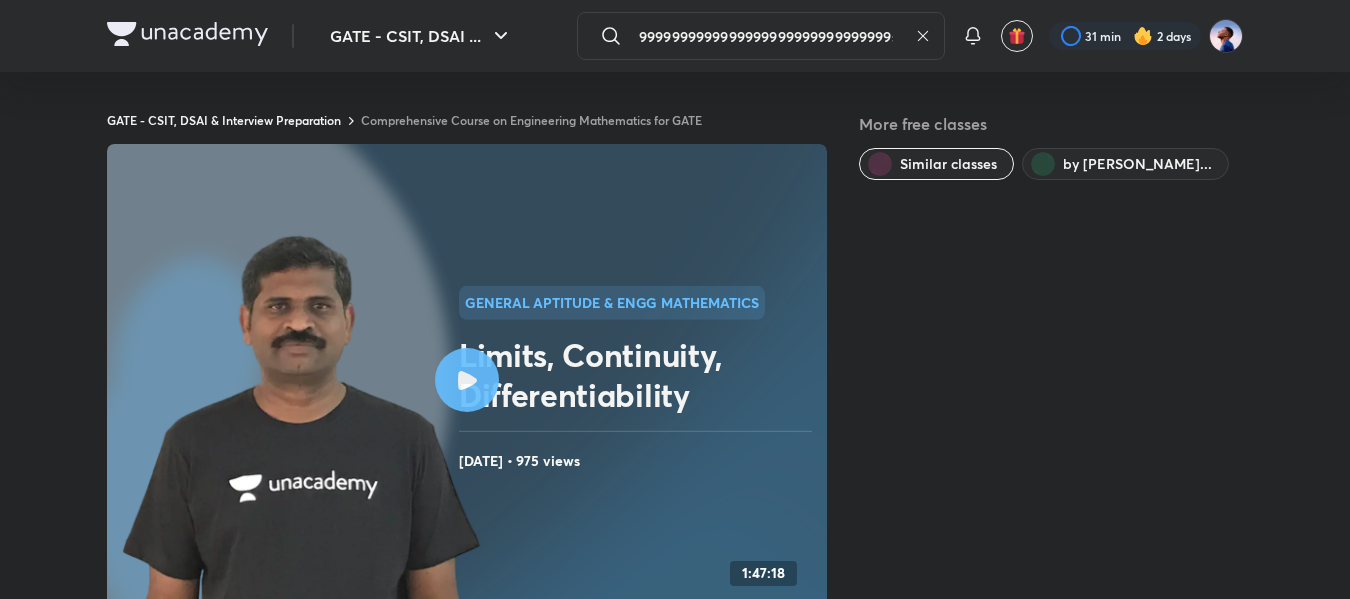 type on "99999999999999999999999999999999999999999999999999999999999999999999999999999999999999999999999999999999strj" 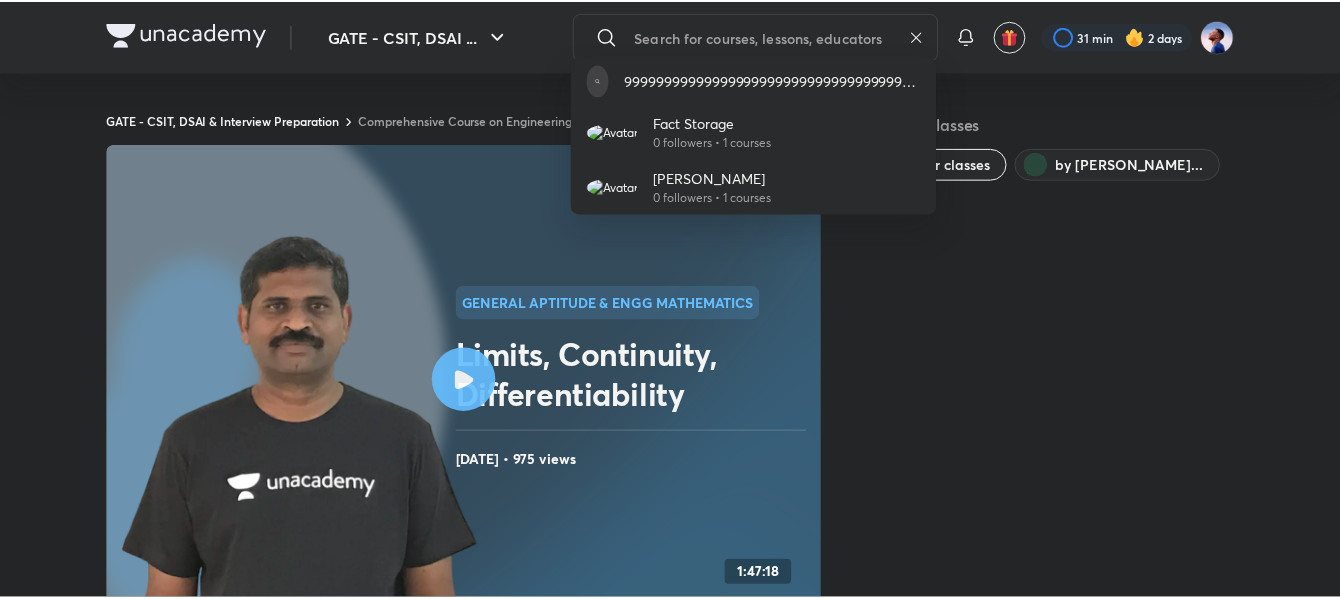 scroll, scrollTop: 0, scrollLeft: 0, axis: both 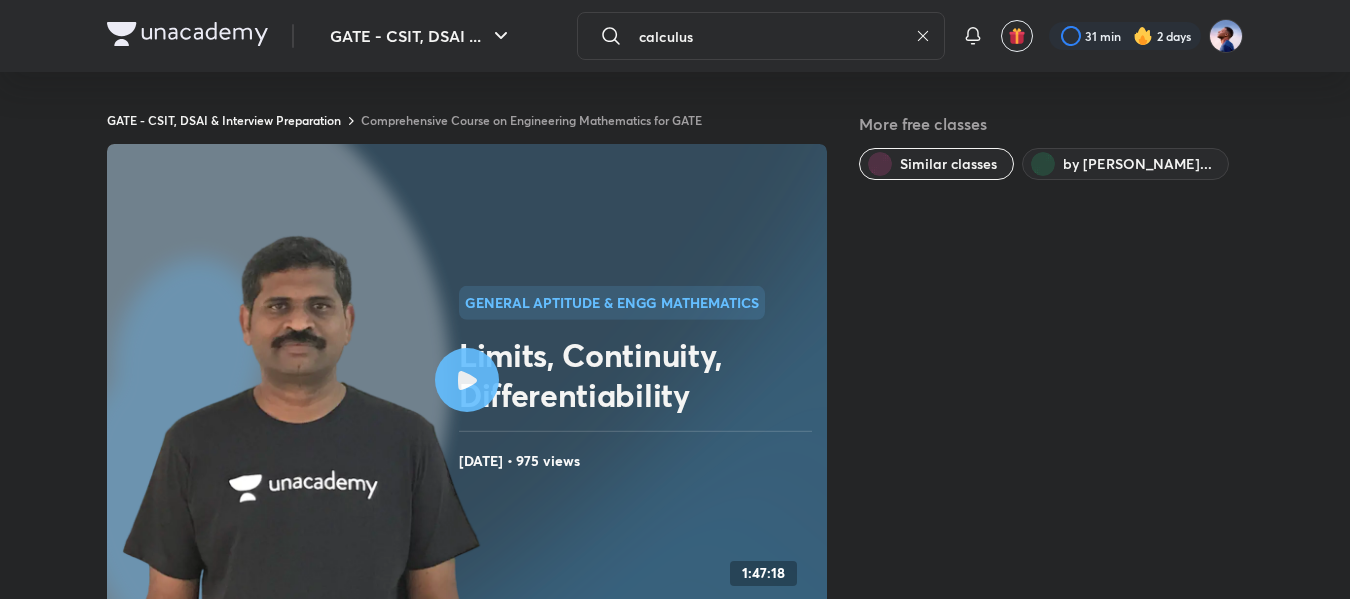 type on "calculus" 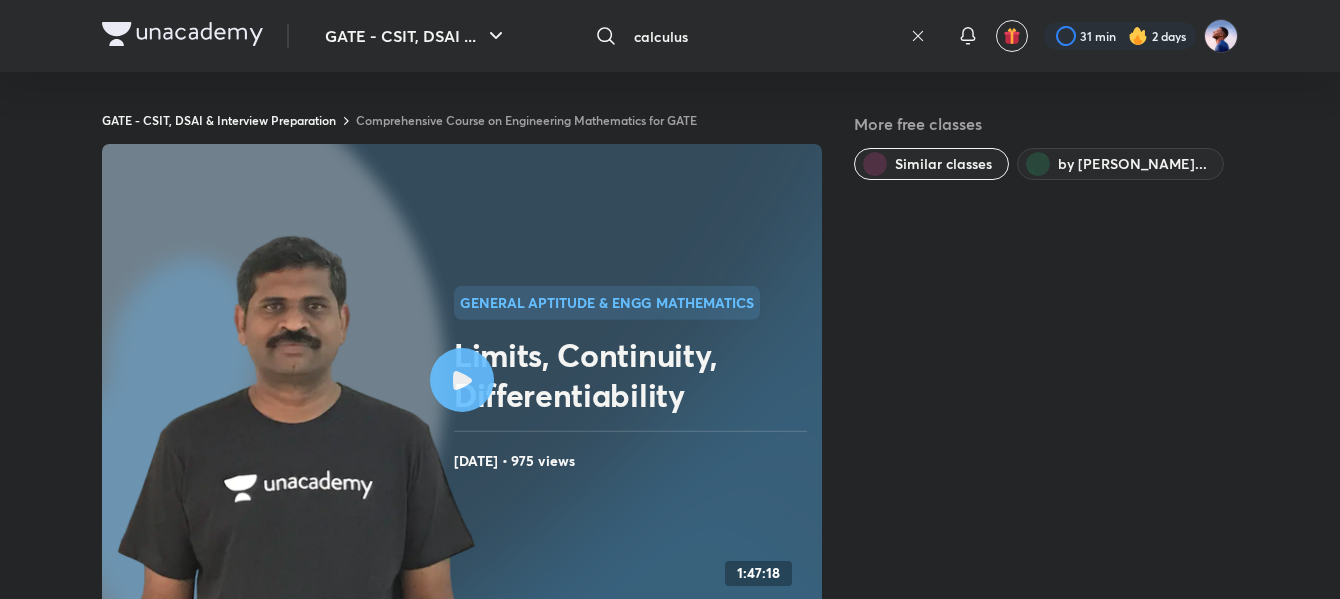 scroll, scrollTop: 100, scrollLeft: 0, axis: vertical 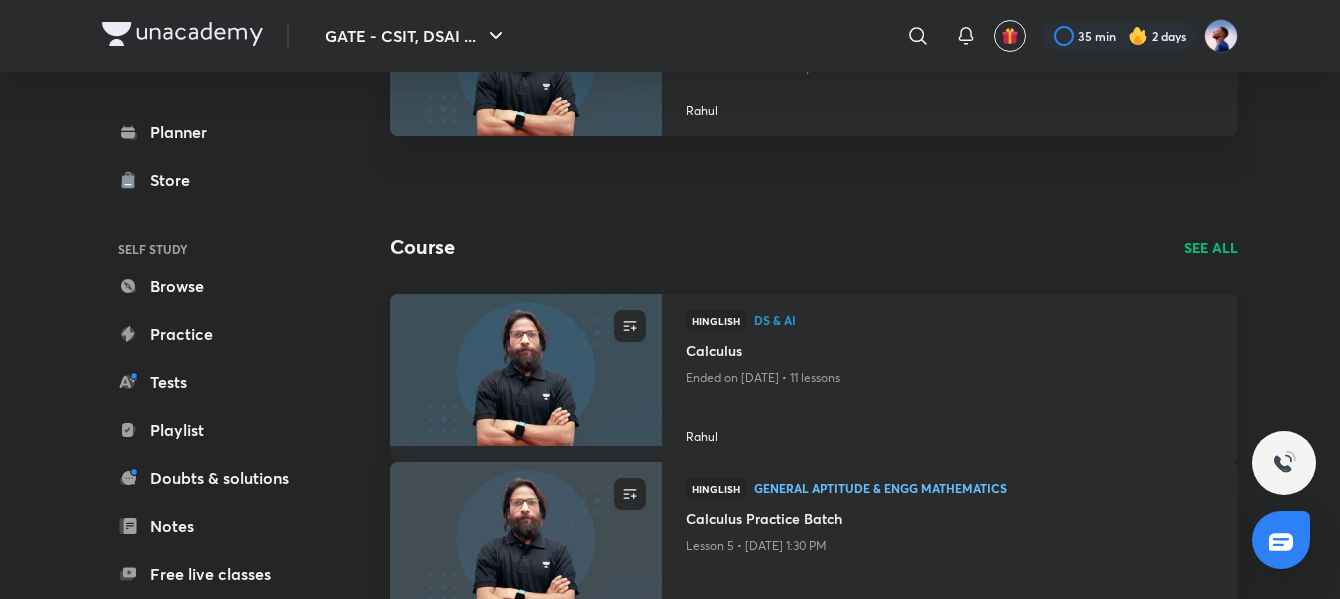 click on "Calculus" at bounding box center [950, 352] 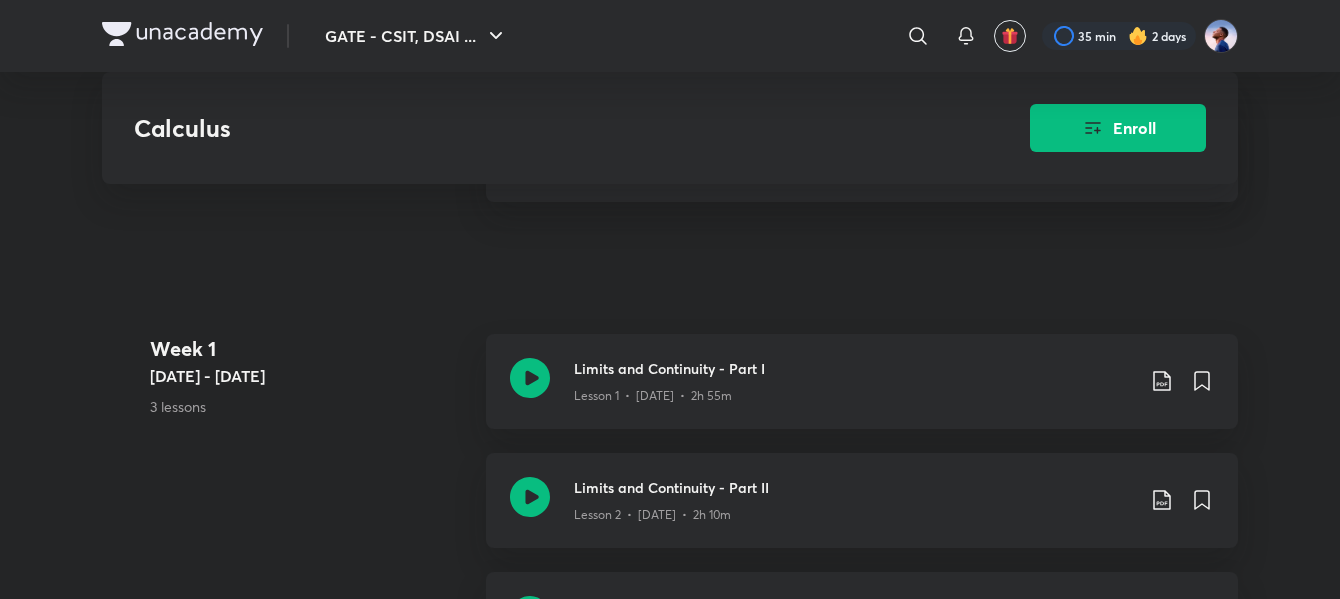 scroll, scrollTop: 900, scrollLeft: 0, axis: vertical 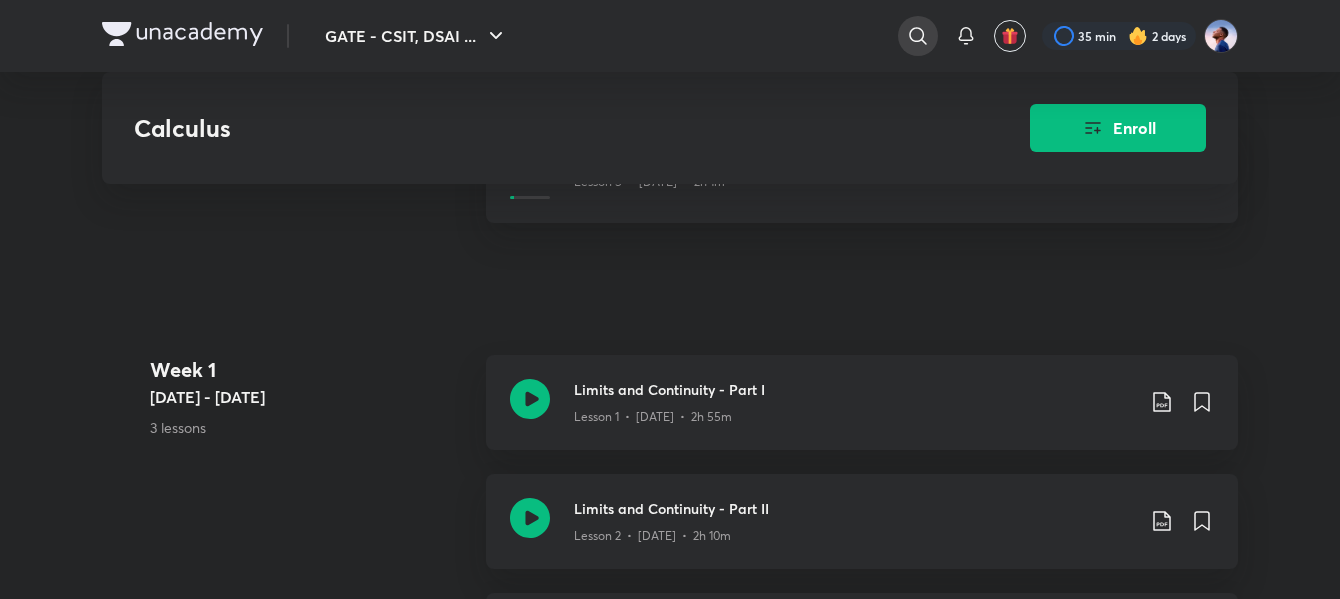 click 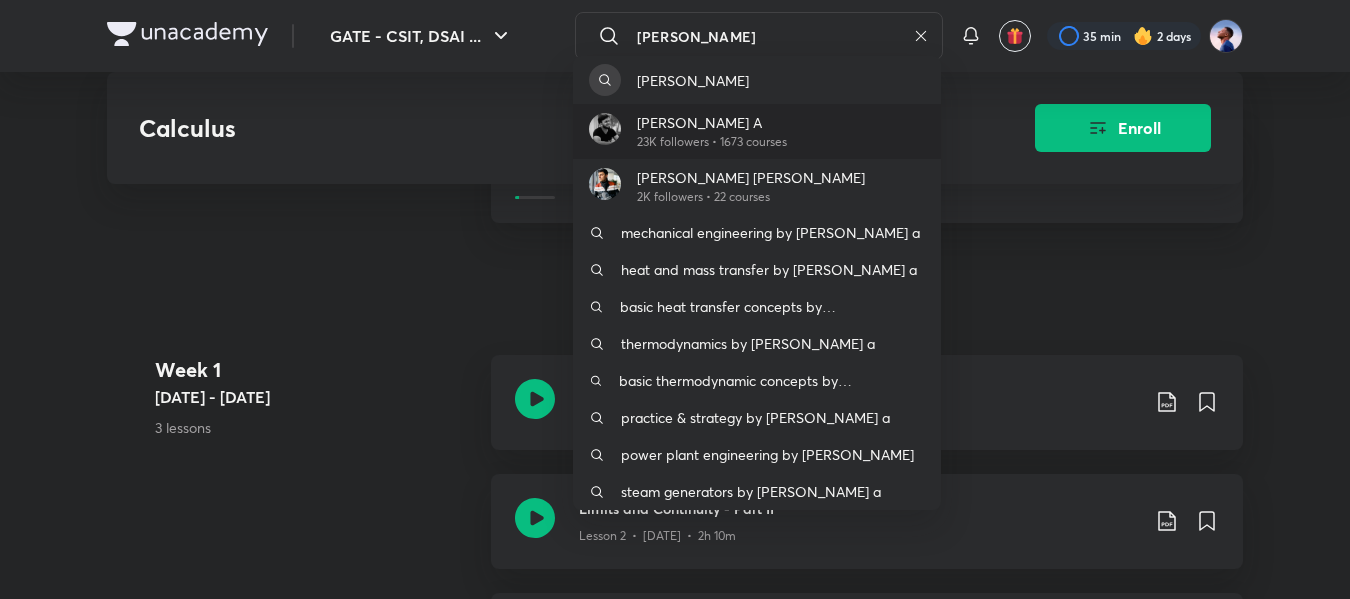 type on "[PERSON_NAME]" 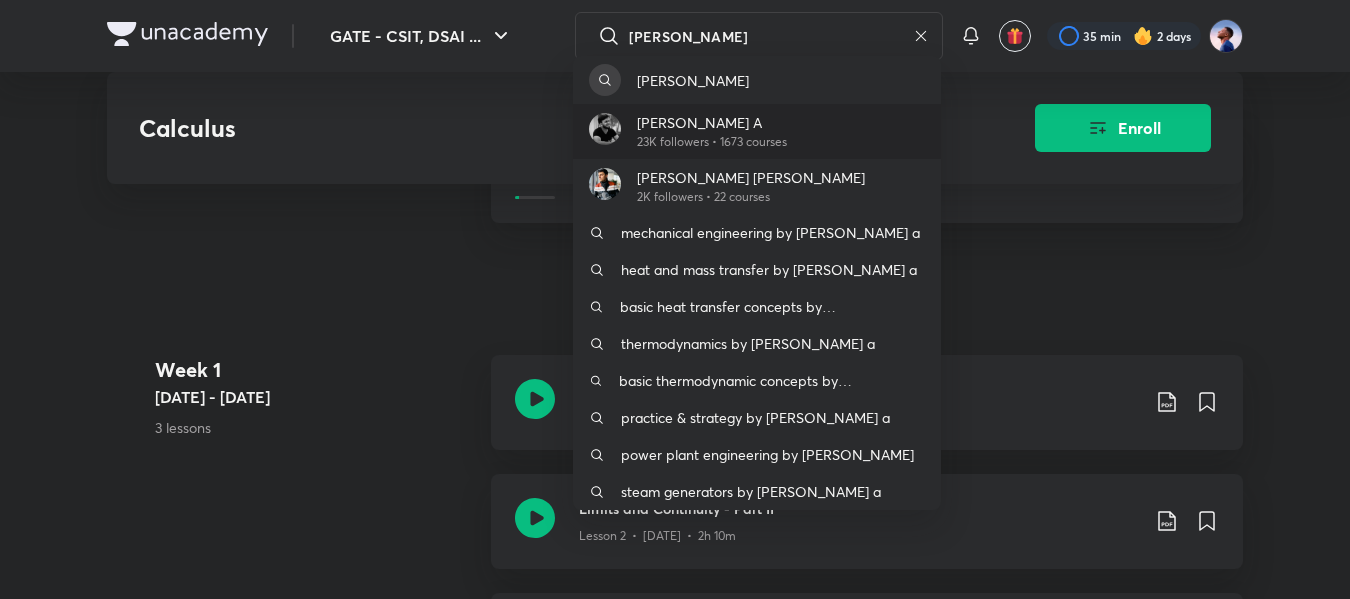 click on "[PERSON_NAME] A" at bounding box center (712, 122) 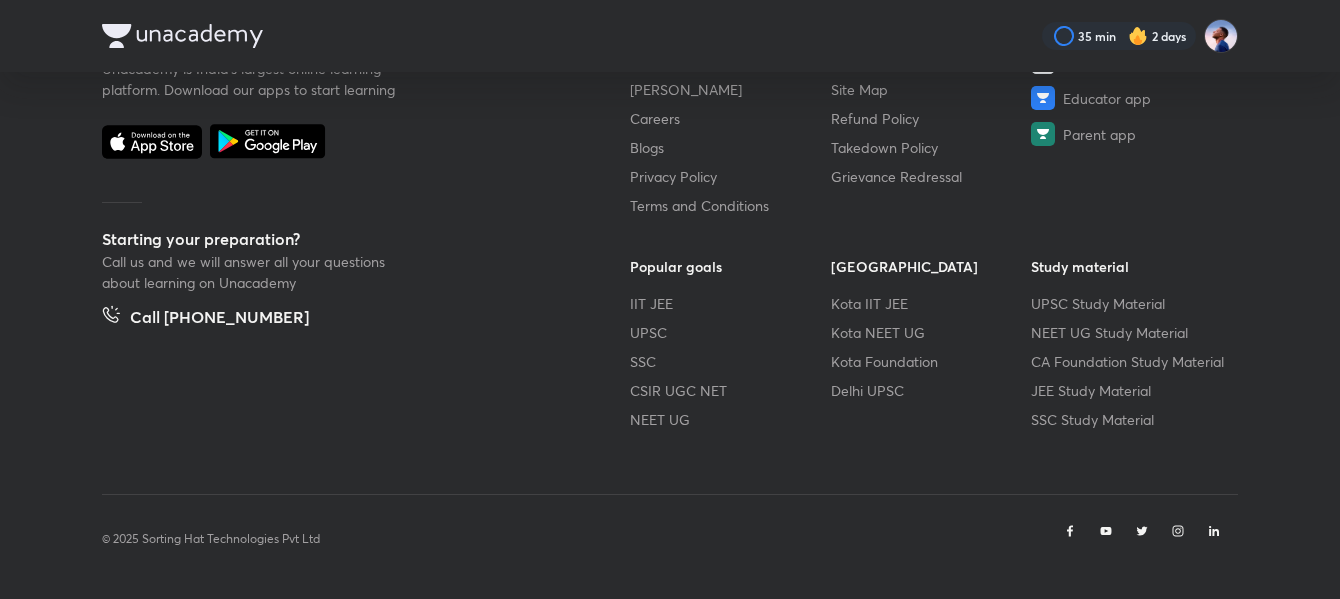 scroll, scrollTop: 0, scrollLeft: 0, axis: both 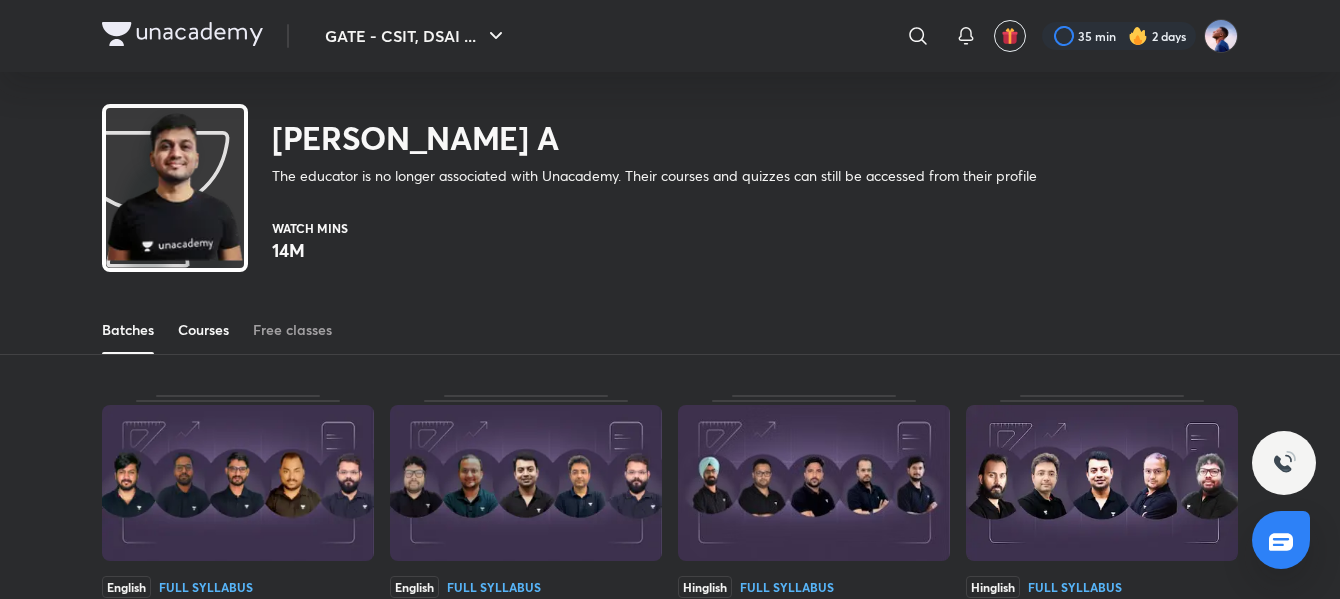 click on "Courses" at bounding box center (203, 330) 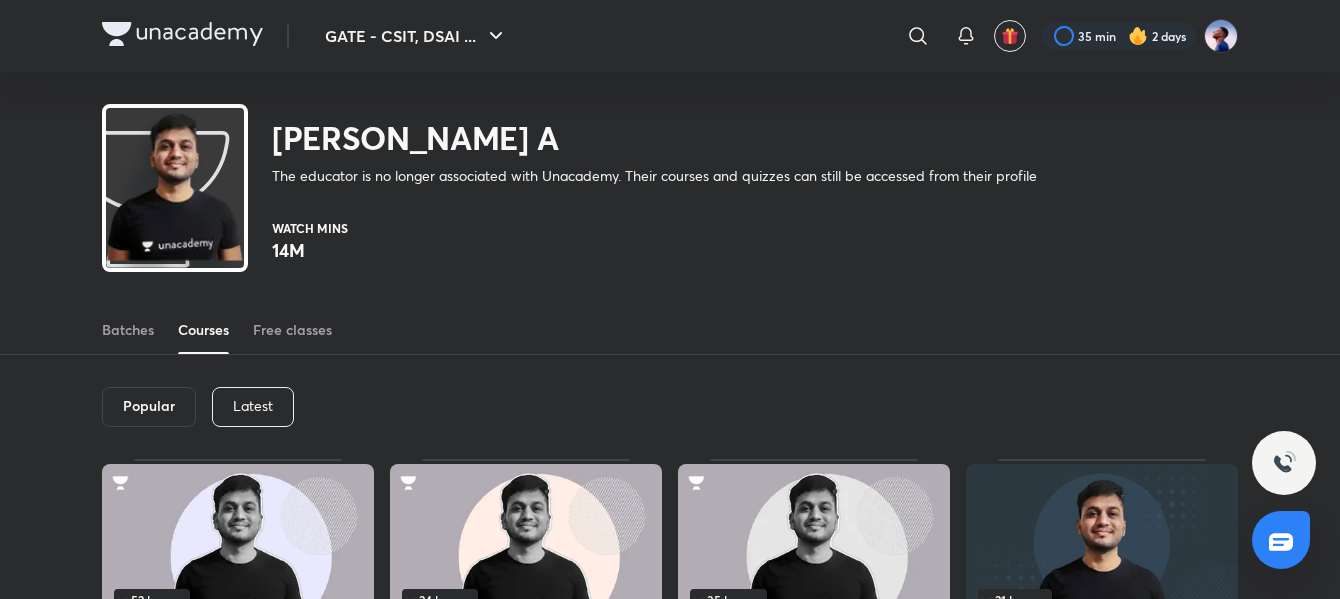 click on "Latest" at bounding box center (253, 406) 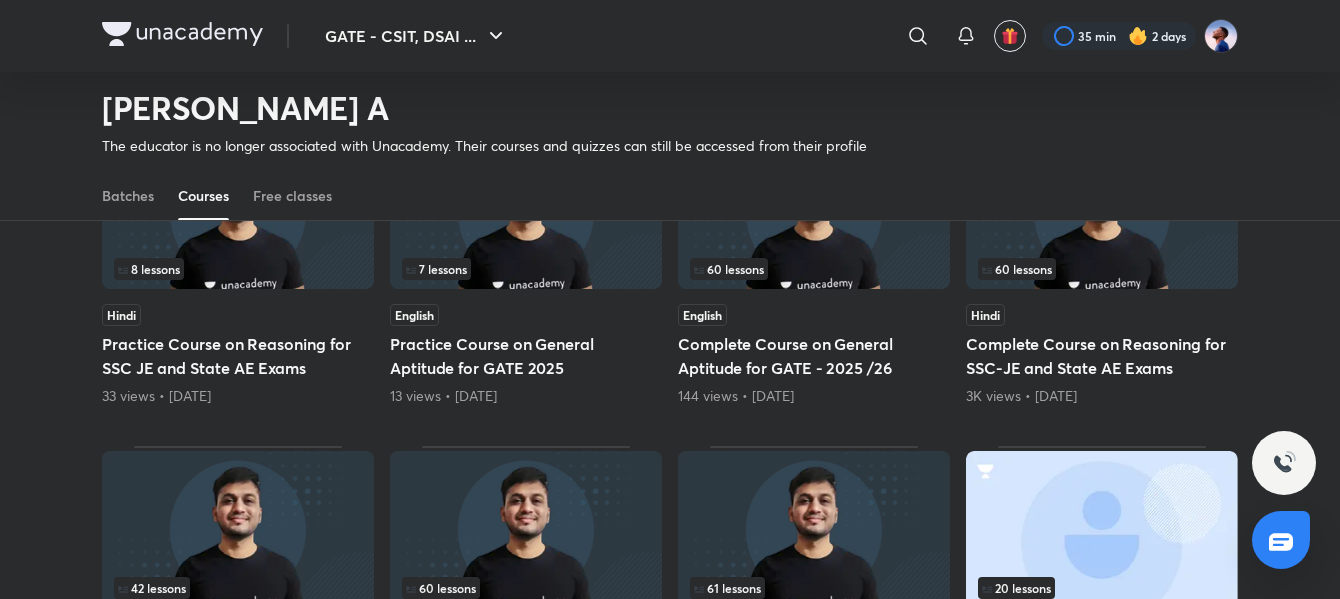 scroll, scrollTop: 287, scrollLeft: 0, axis: vertical 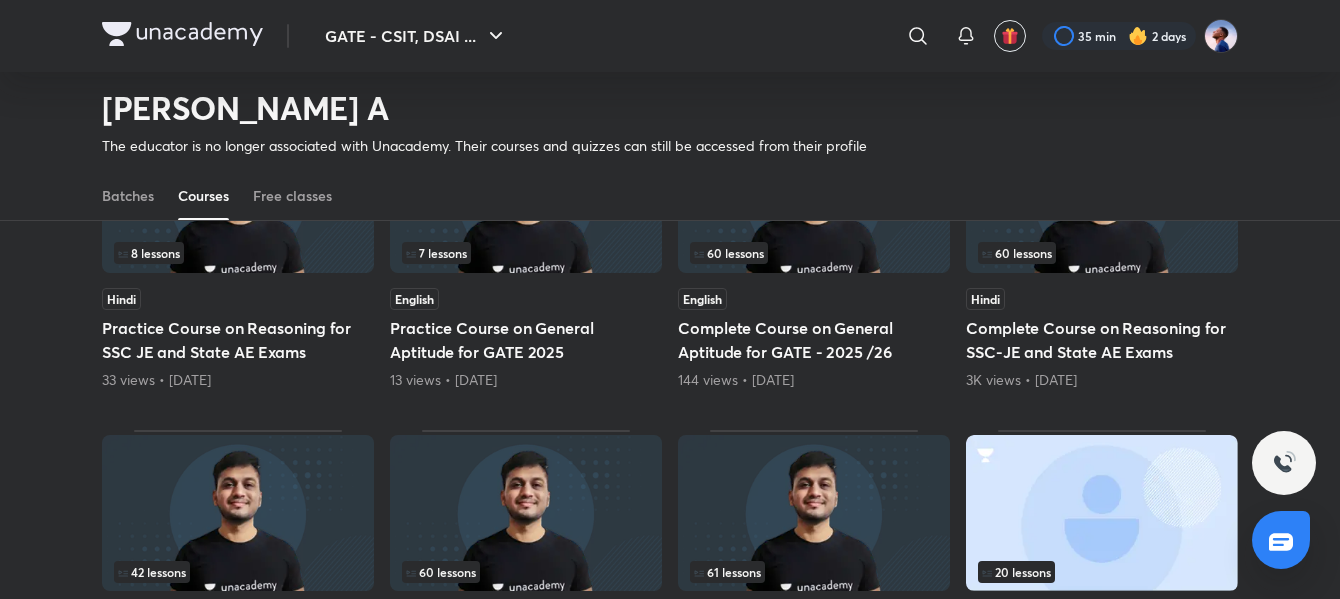 click on "Practice Course on General Aptitude for GATE 2025" at bounding box center (526, 340) 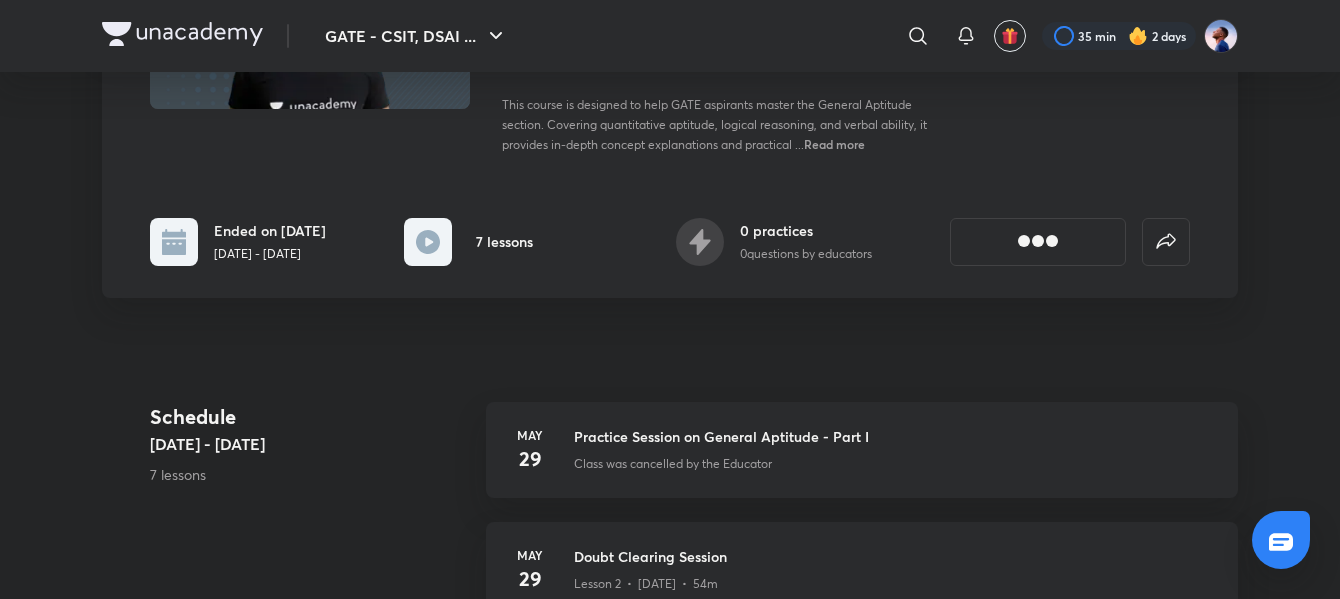 scroll, scrollTop: 0, scrollLeft: 0, axis: both 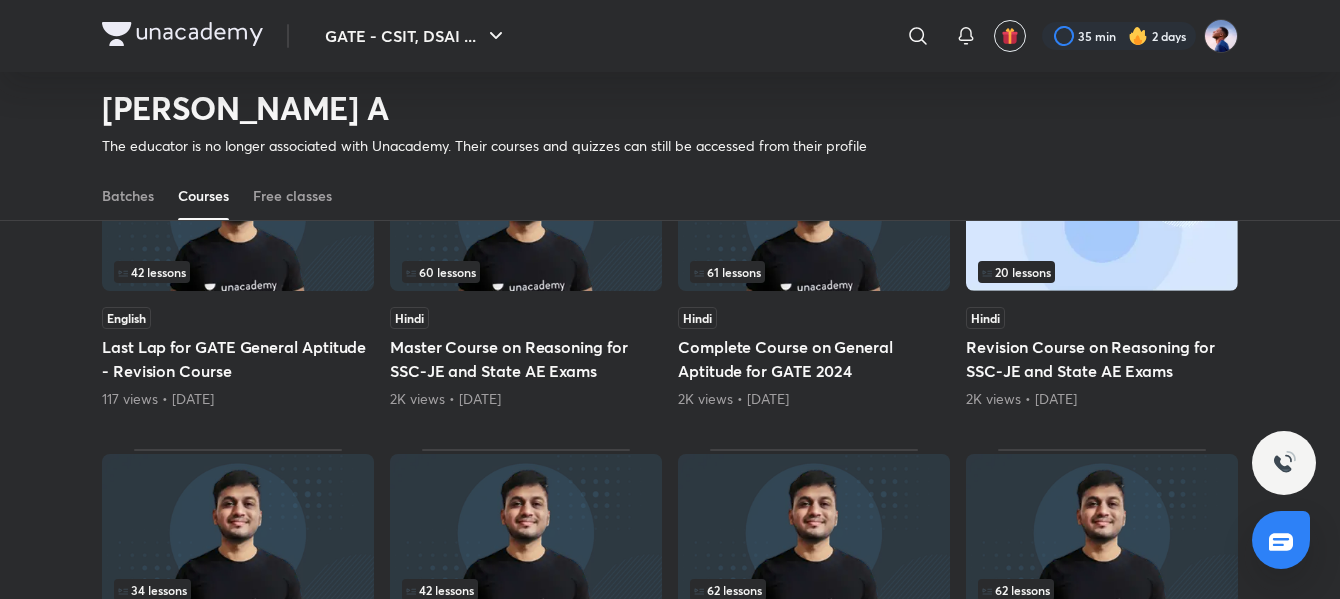 click on "Revision Course on Reasoning for SSC-JE and State AE Exams" at bounding box center (1102, 359) 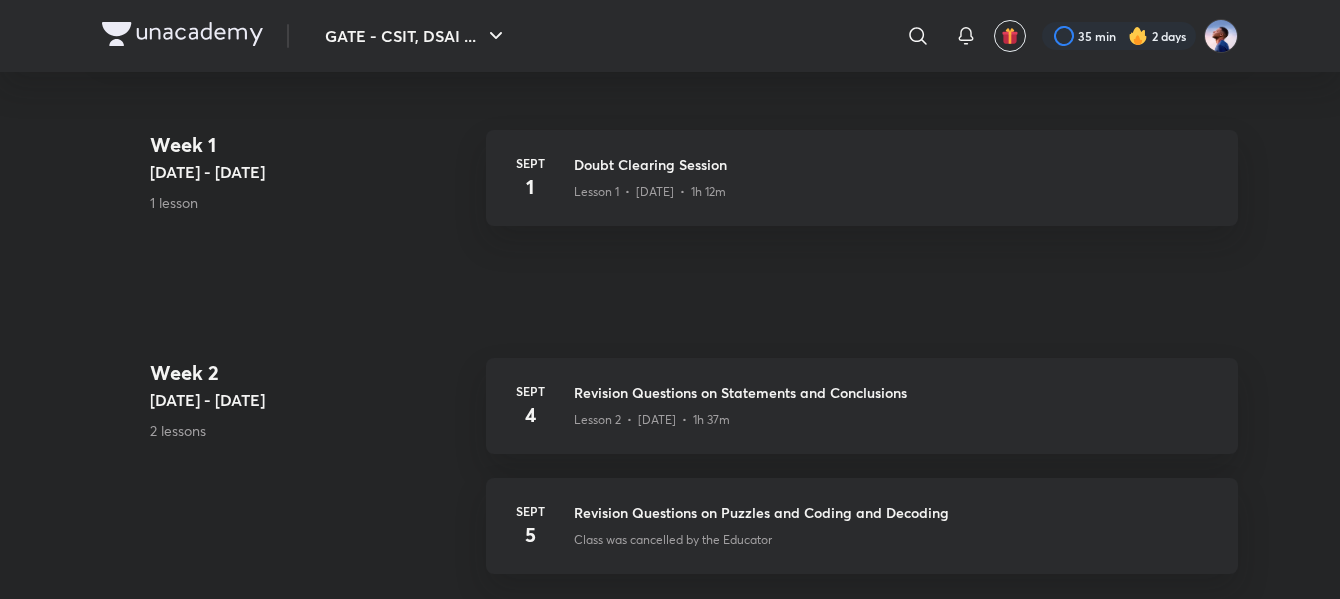 scroll, scrollTop: 0, scrollLeft: 0, axis: both 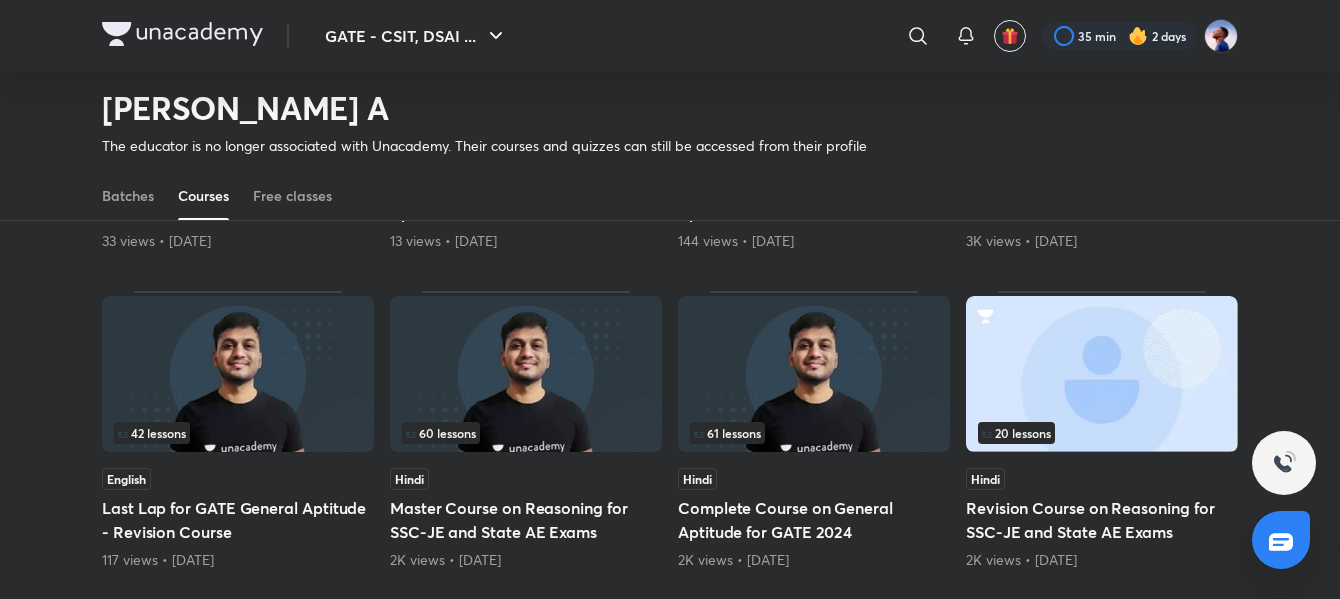 click on "Last Lap for GATE General Aptitude - Revision Course" at bounding box center [238, 520] 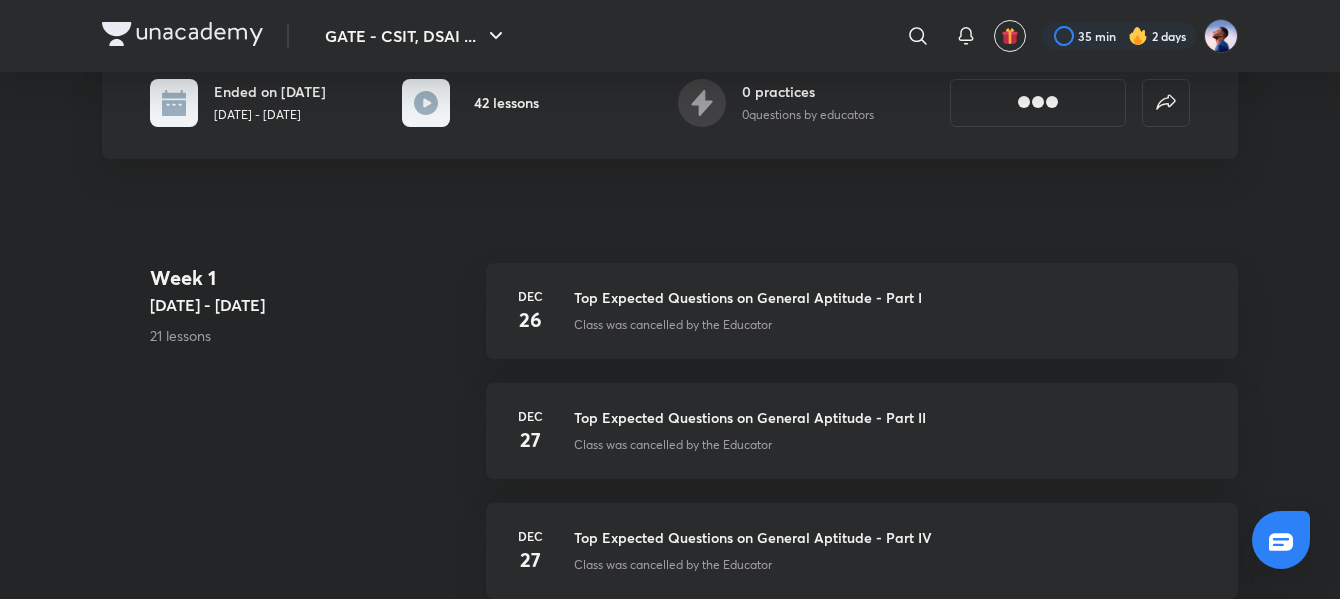 scroll, scrollTop: 0, scrollLeft: 0, axis: both 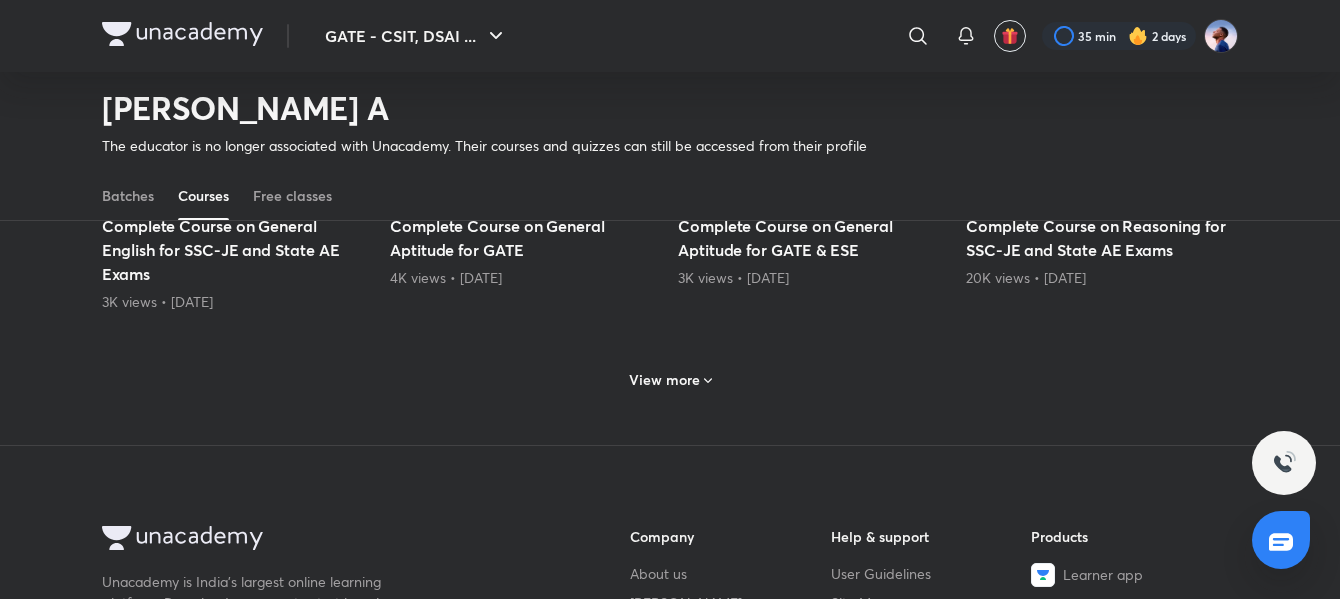 click 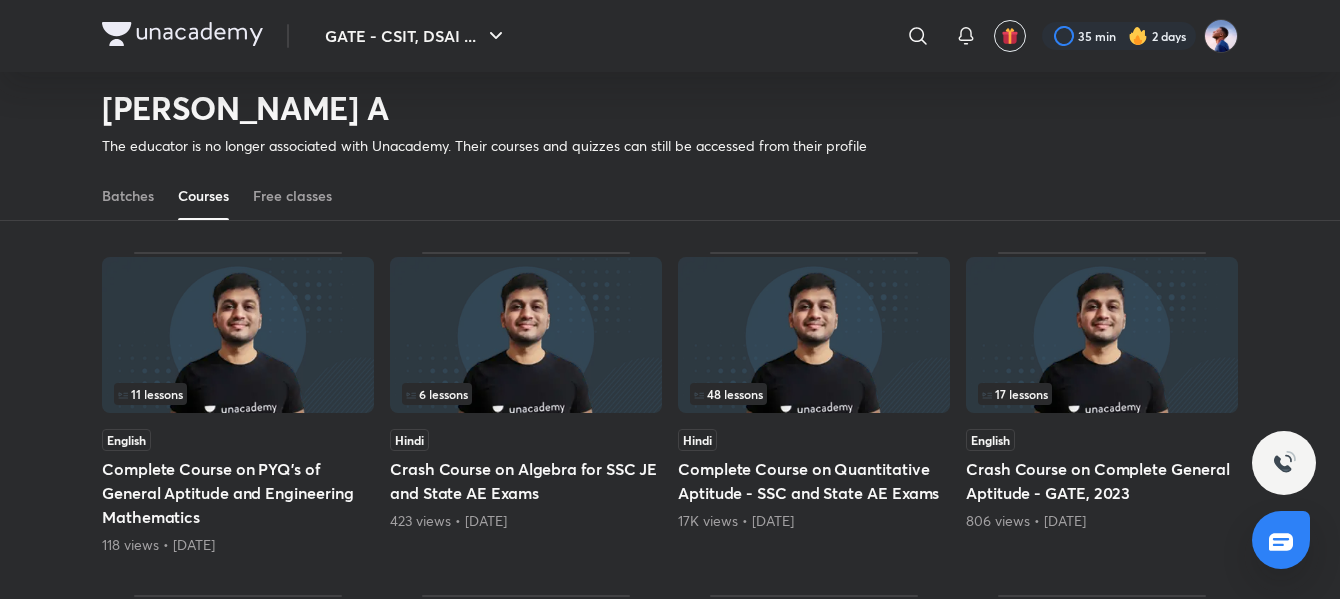 scroll, scrollTop: 1226, scrollLeft: 0, axis: vertical 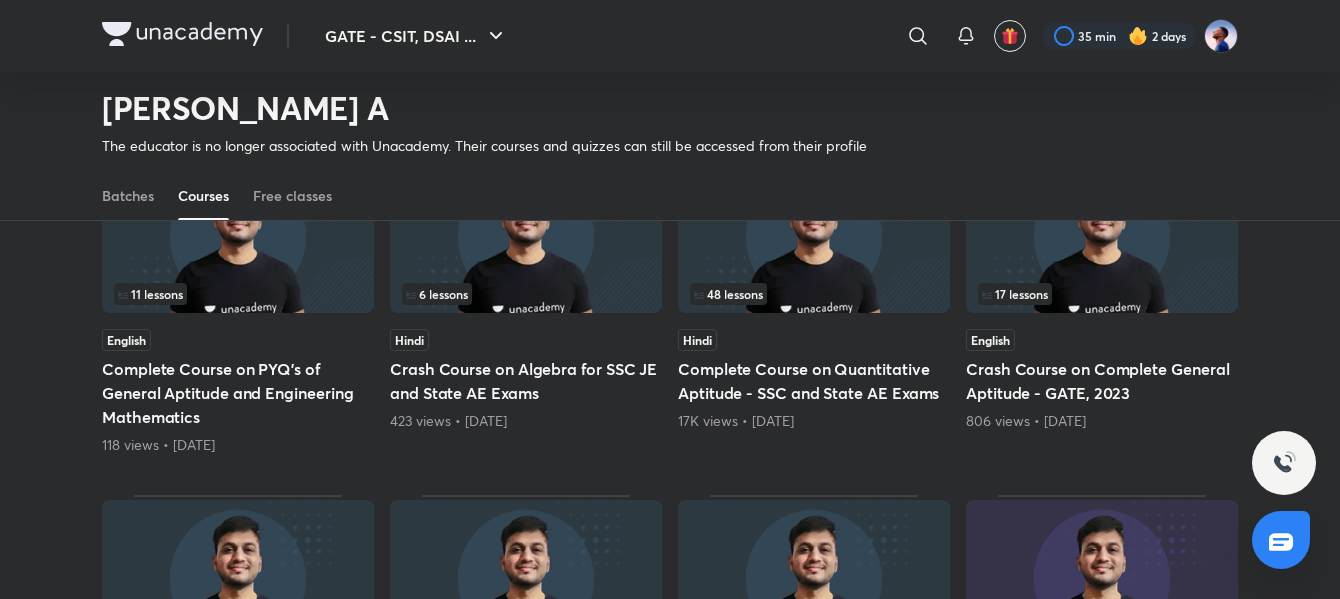 click on "Complete Course on Quantitative Aptitude - SSC and State AE Exams" at bounding box center [814, 381] 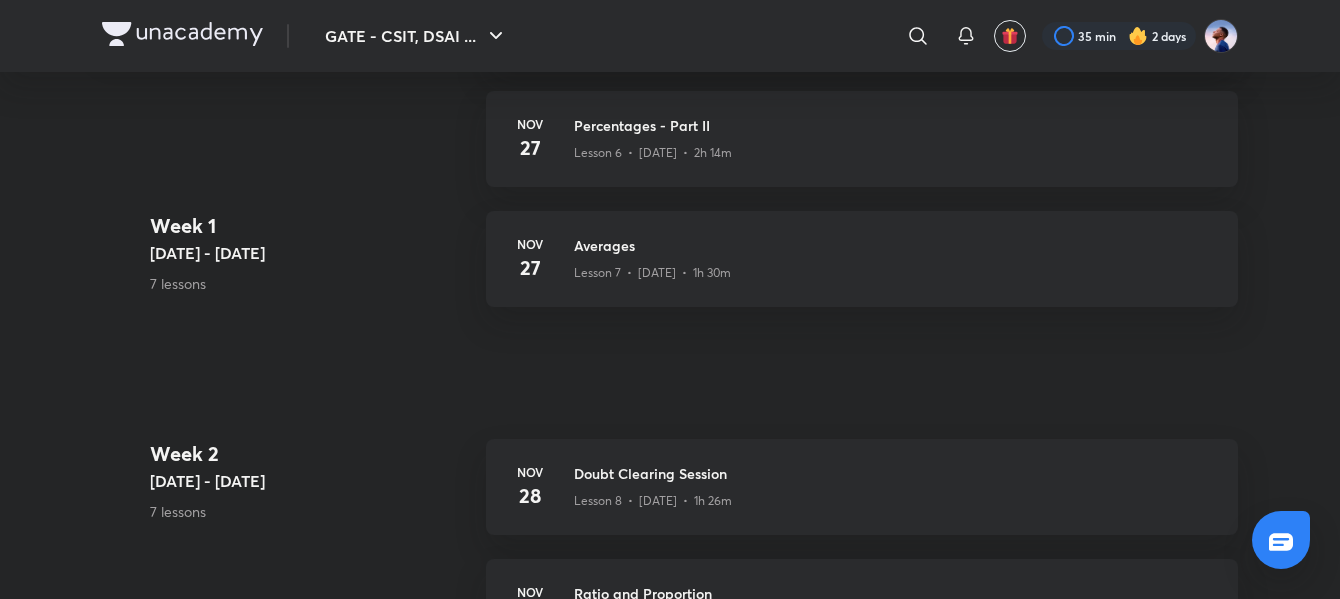 scroll, scrollTop: 0, scrollLeft: 0, axis: both 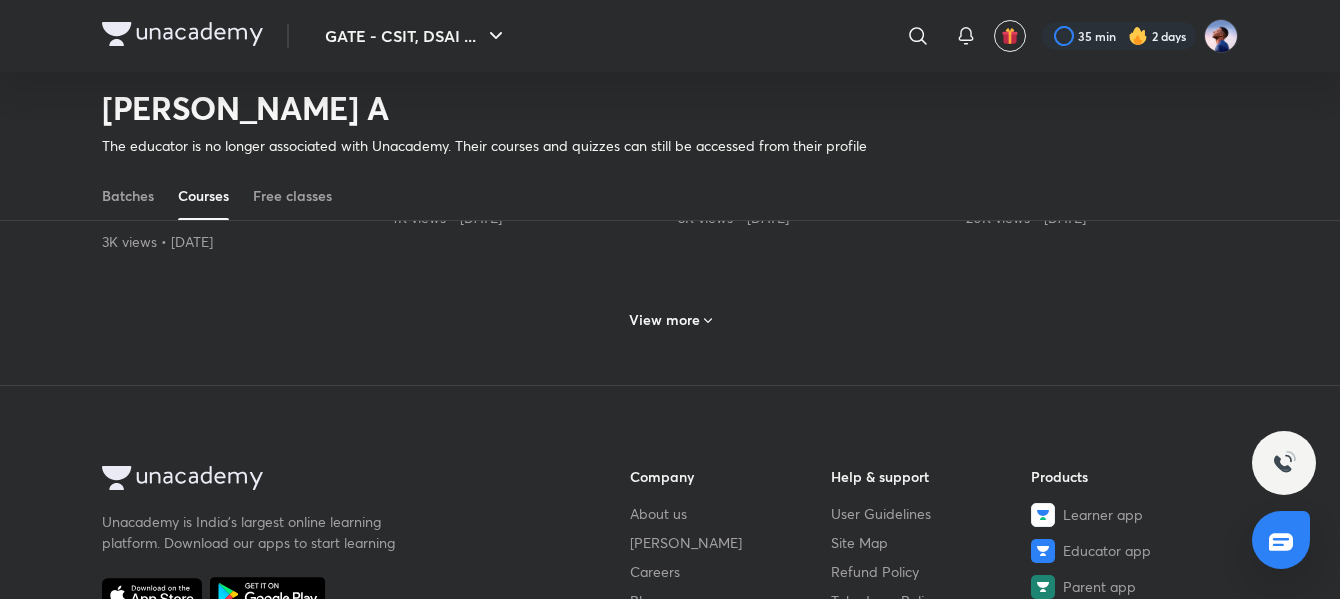 click on "View more" at bounding box center (664, 320) 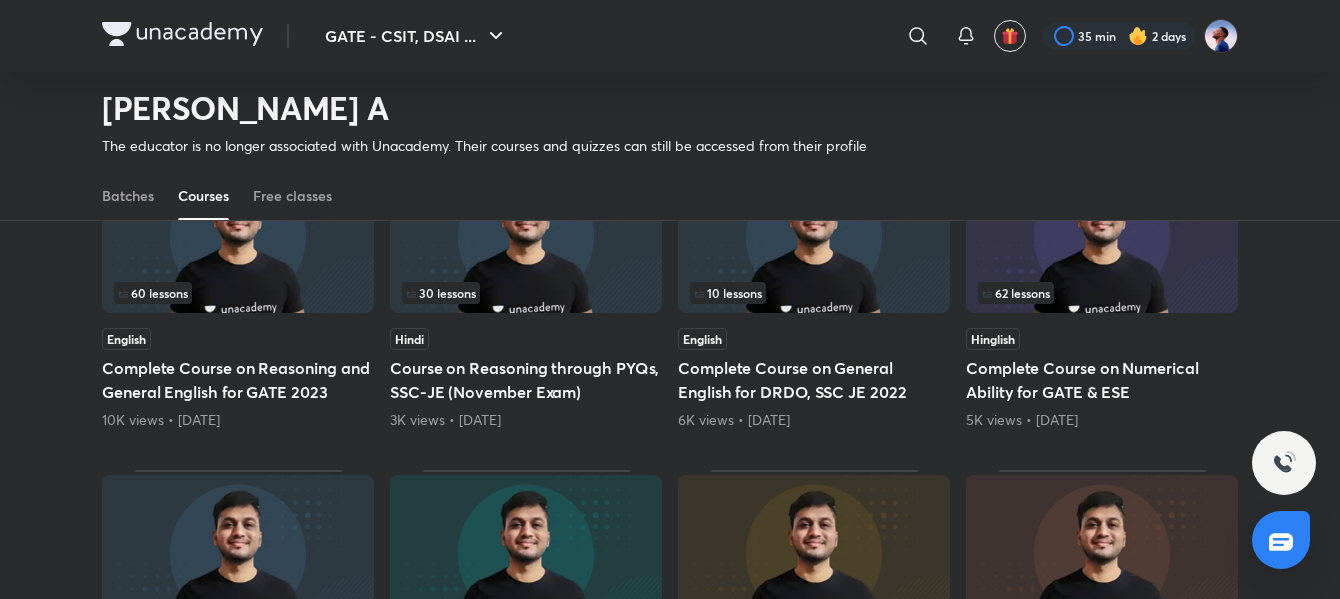 scroll, scrollTop: 1586, scrollLeft: 0, axis: vertical 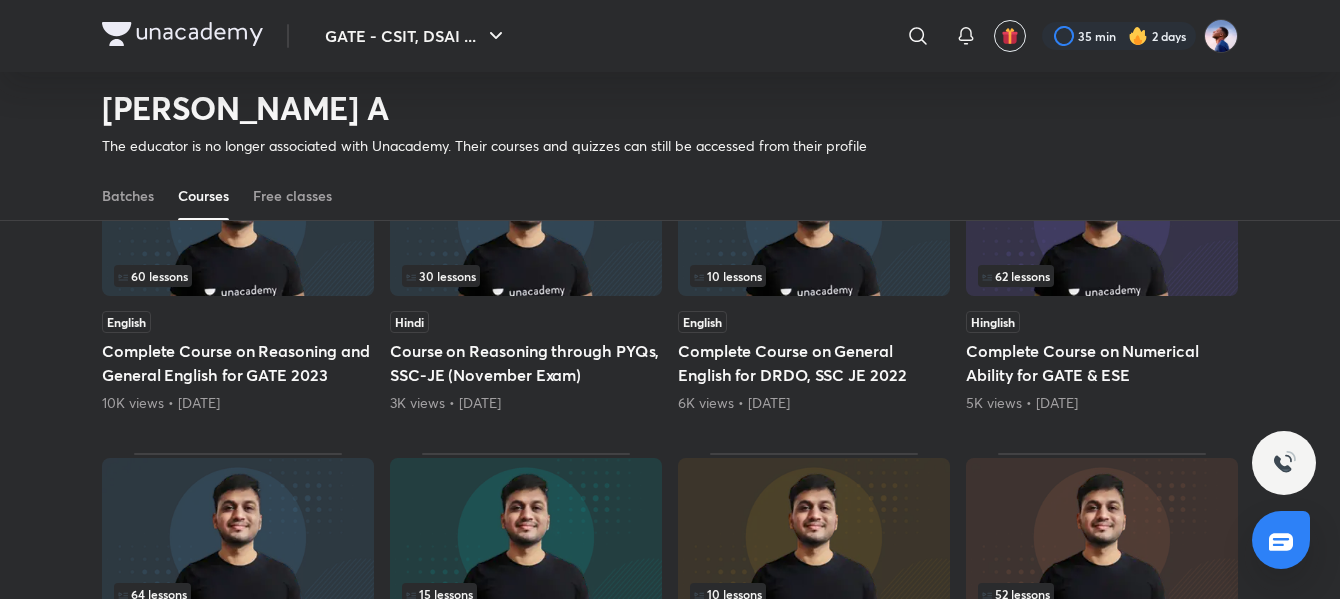 click on "Complete Course on General English for DRDO, SSC JE 2022" at bounding box center (814, 363) 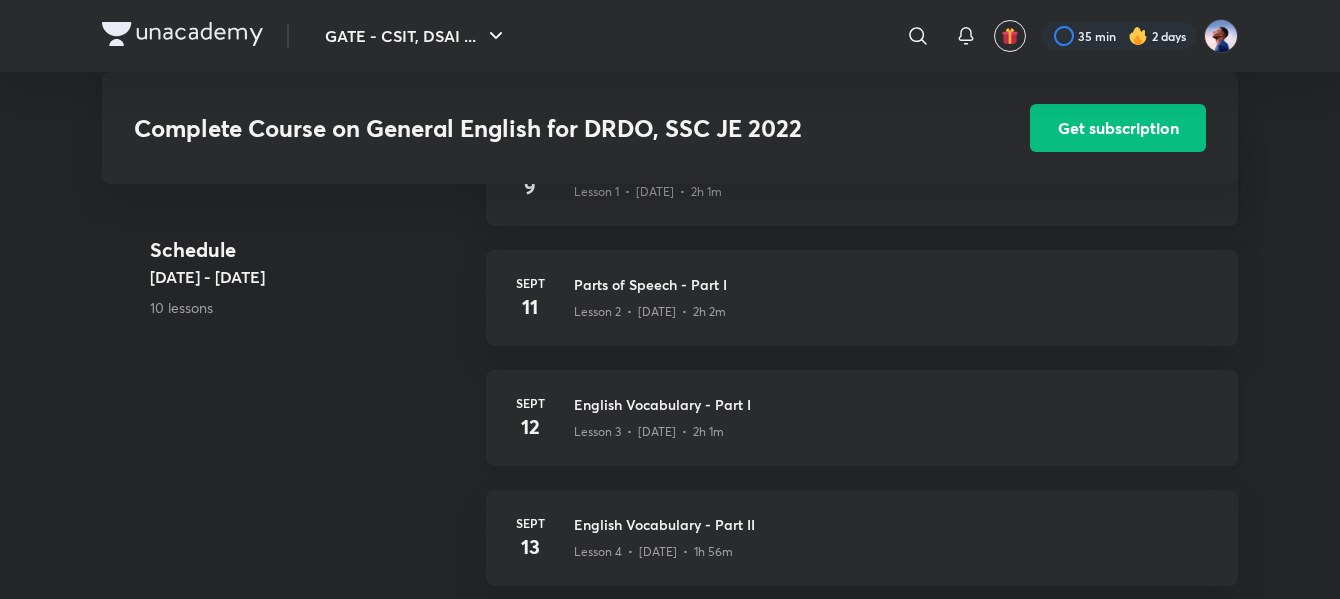 scroll, scrollTop: 600, scrollLeft: 0, axis: vertical 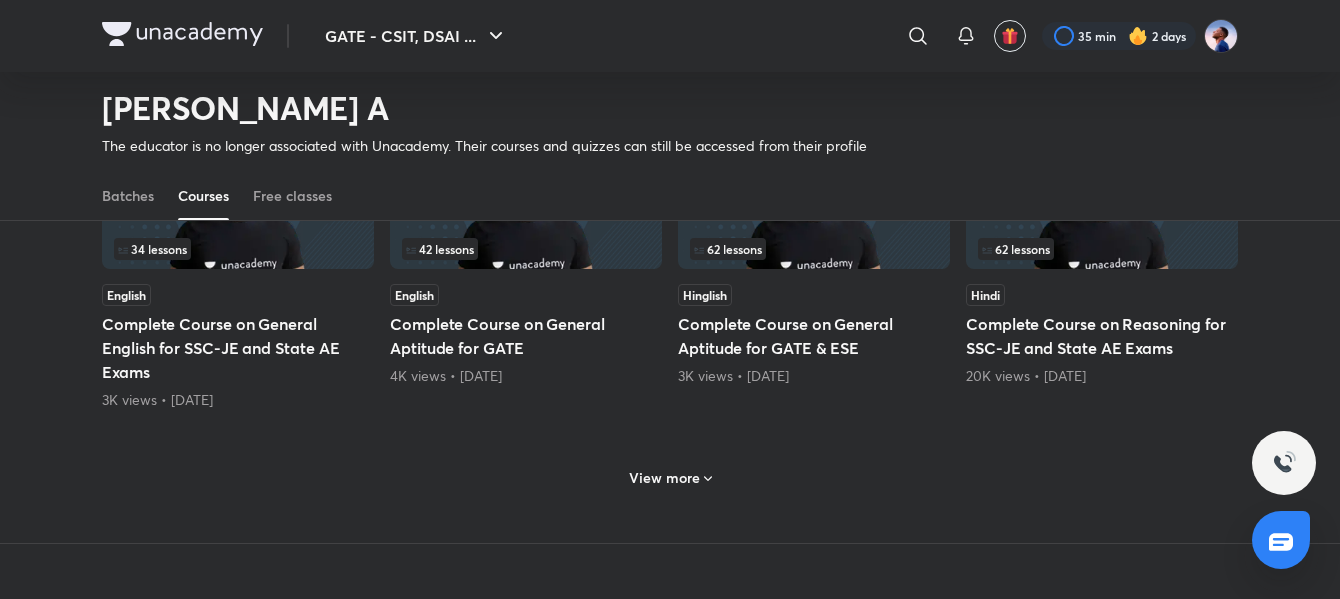 click on "View more" at bounding box center [664, 478] 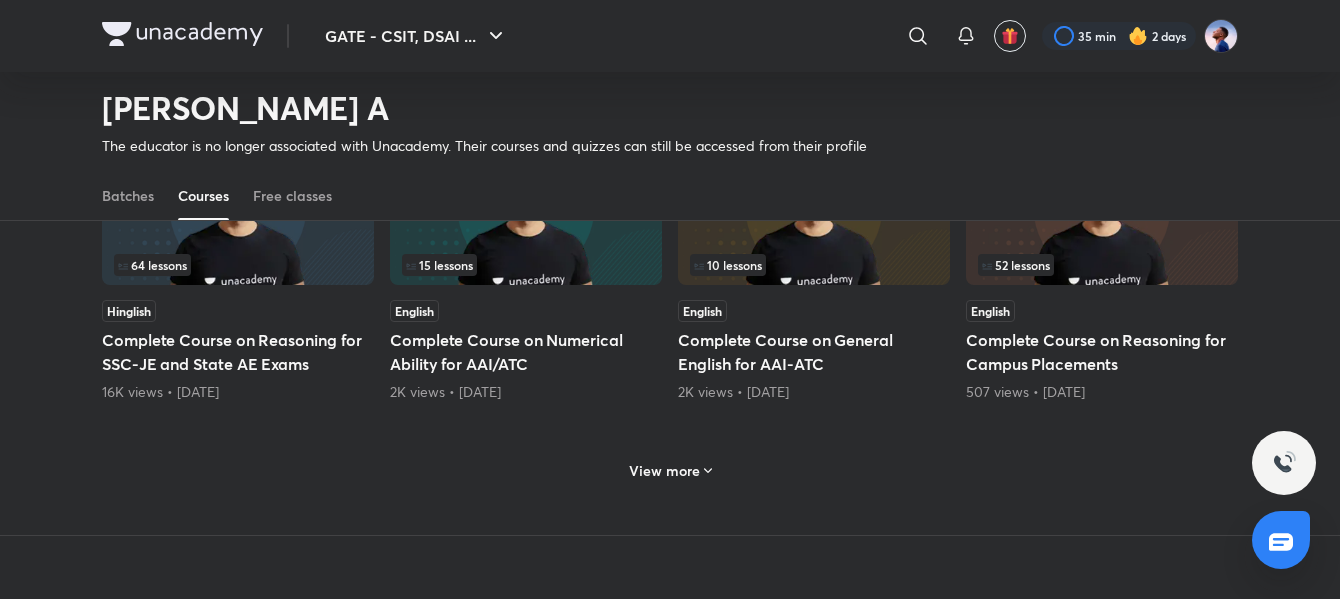 scroll, scrollTop: 1928, scrollLeft: 0, axis: vertical 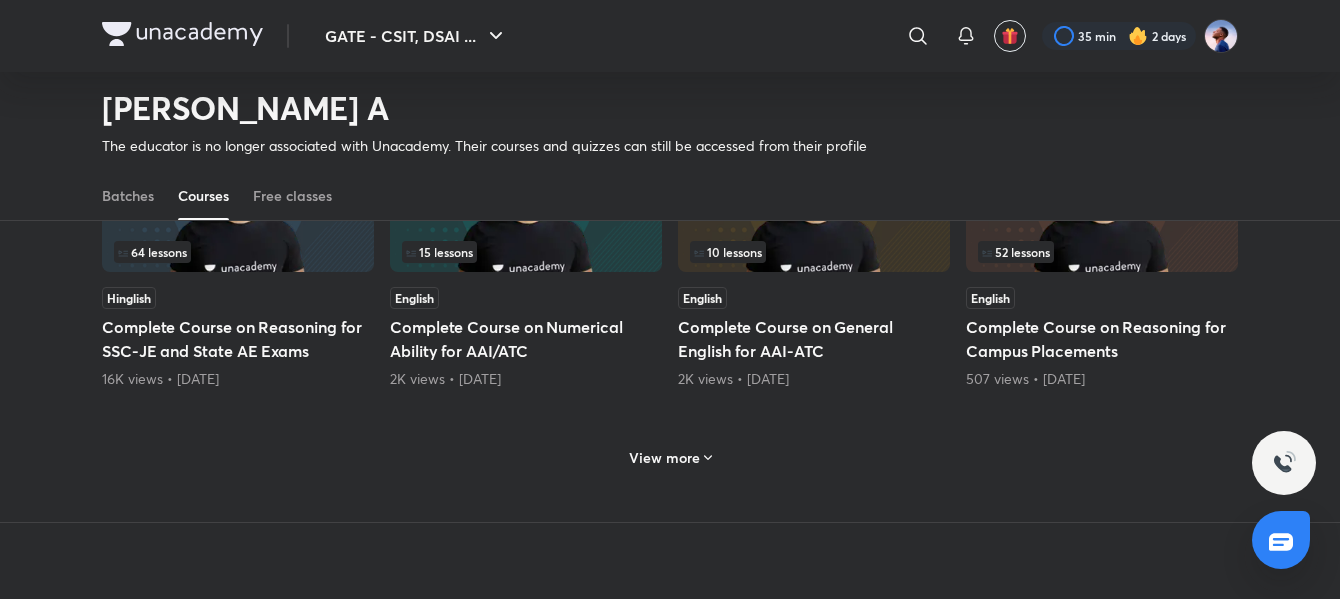 click 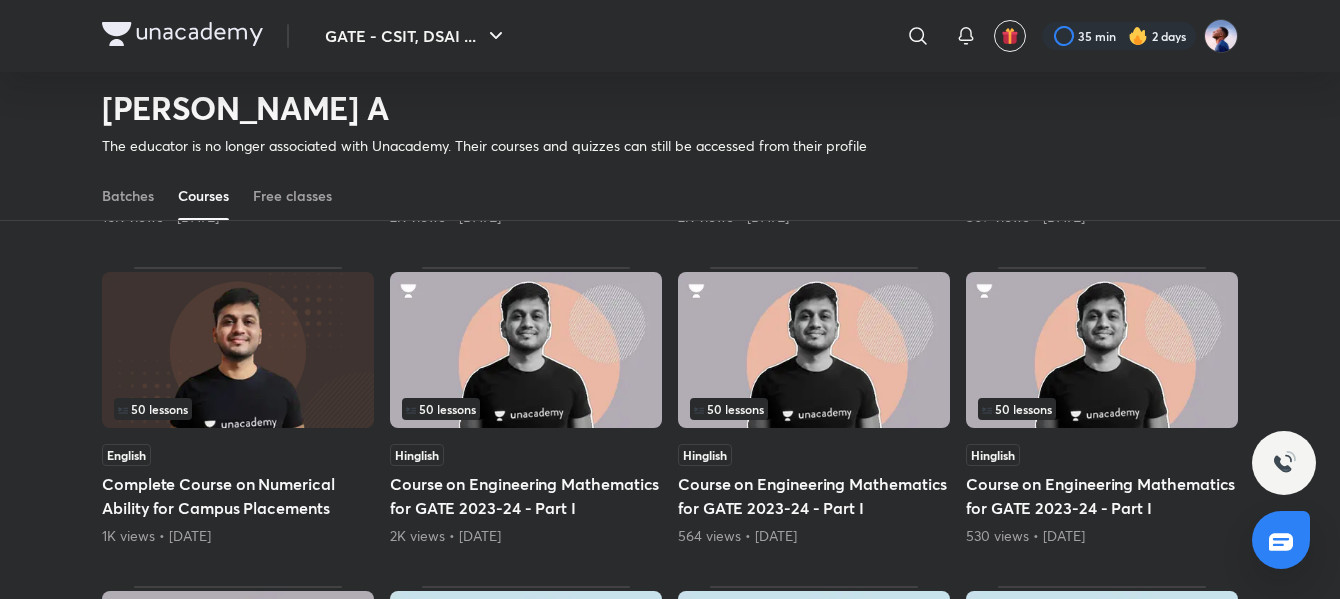 scroll, scrollTop: 1928, scrollLeft: 0, axis: vertical 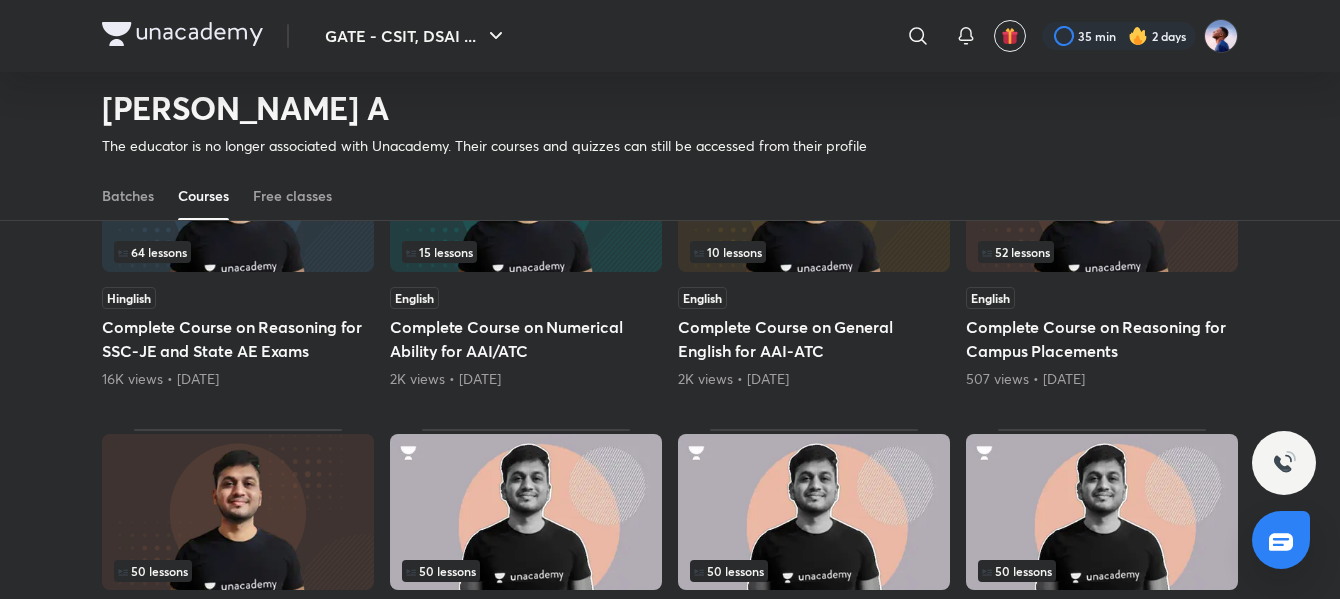 click on "Complete Course on General English for AAI-ATC" at bounding box center [814, 339] 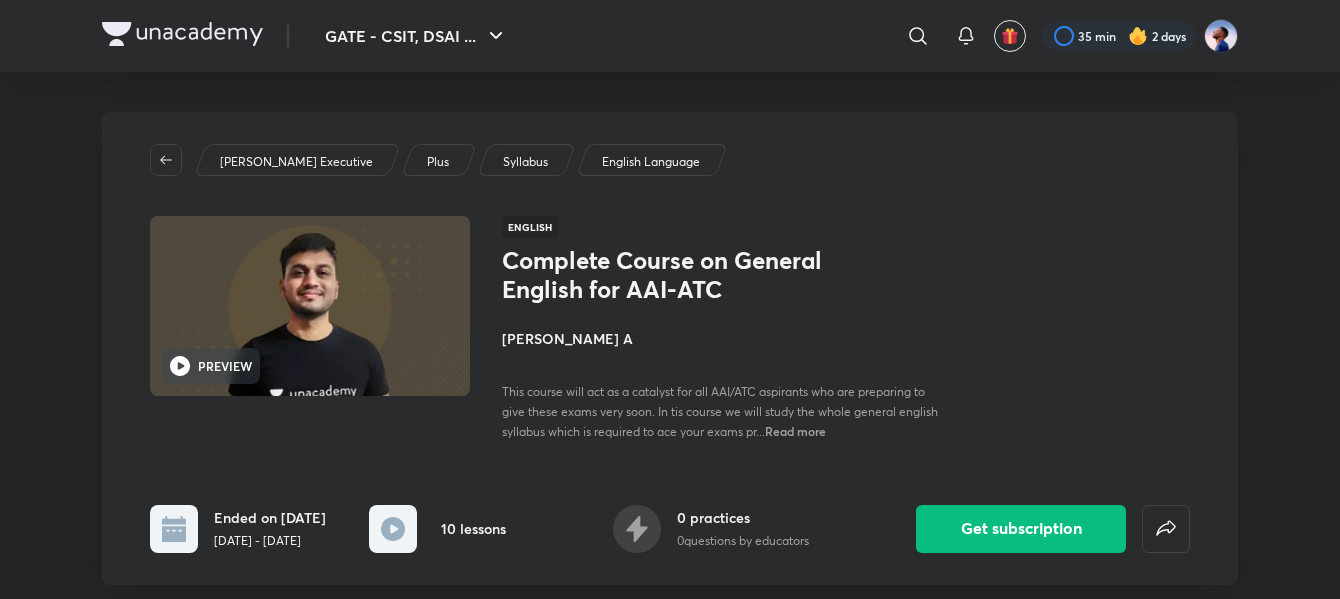 scroll, scrollTop: 100, scrollLeft: 0, axis: vertical 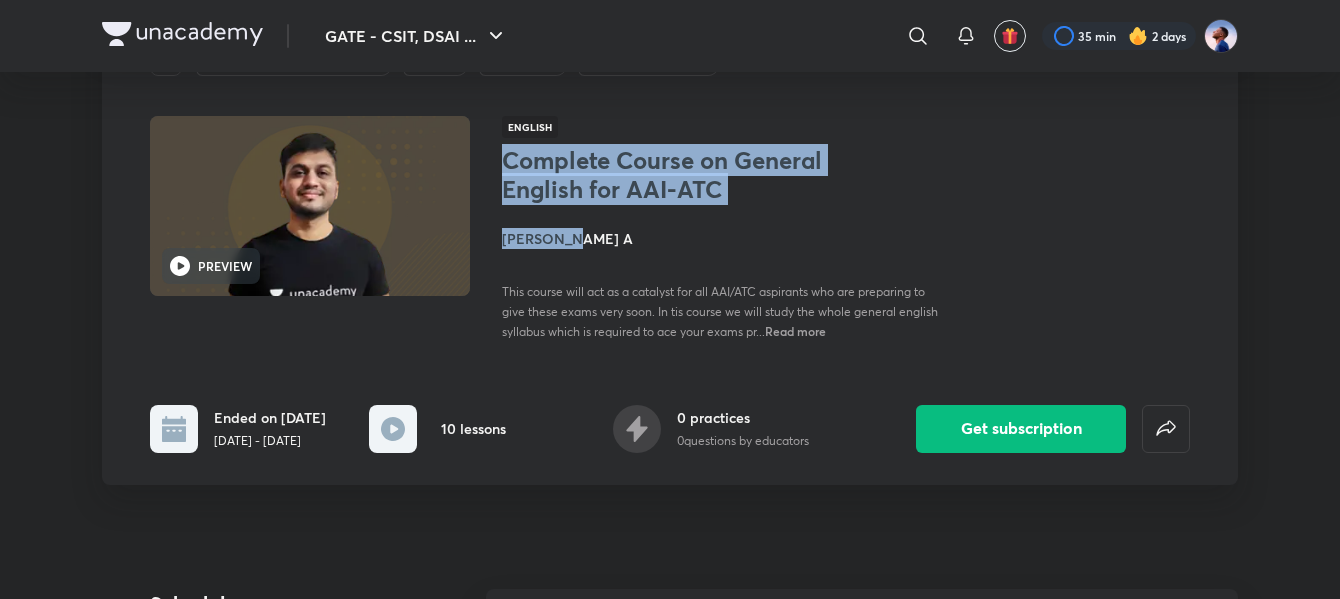 drag, startPoint x: 500, startPoint y: 149, endPoint x: 690, endPoint y: 217, distance: 201.80188 